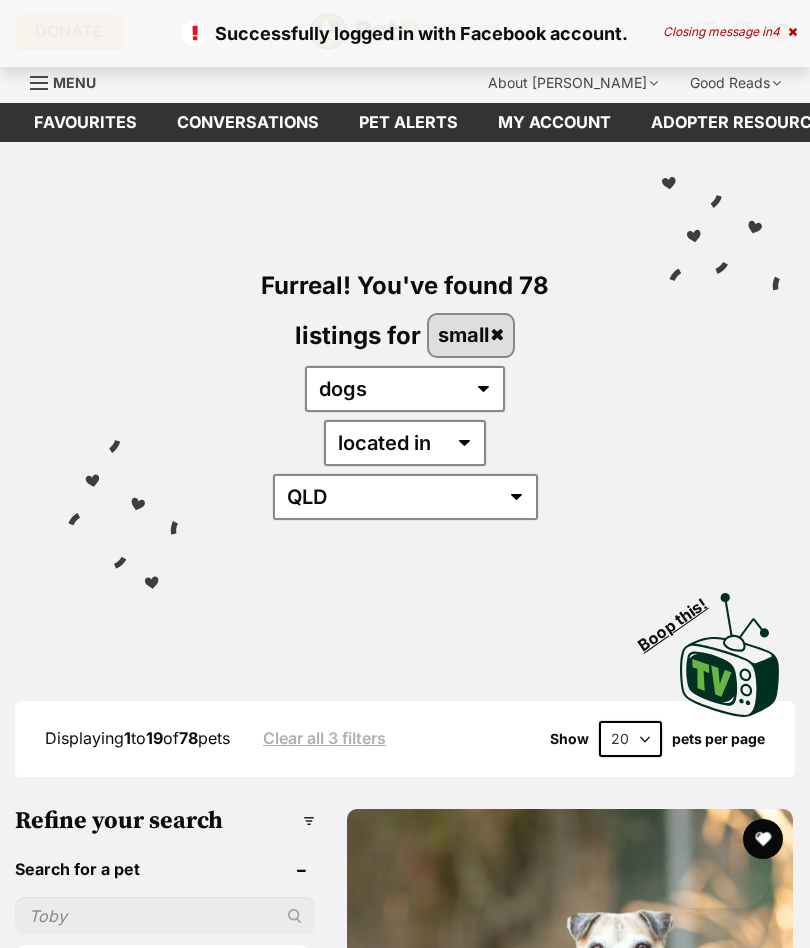 scroll, scrollTop: 0, scrollLeft: 0, axis: both 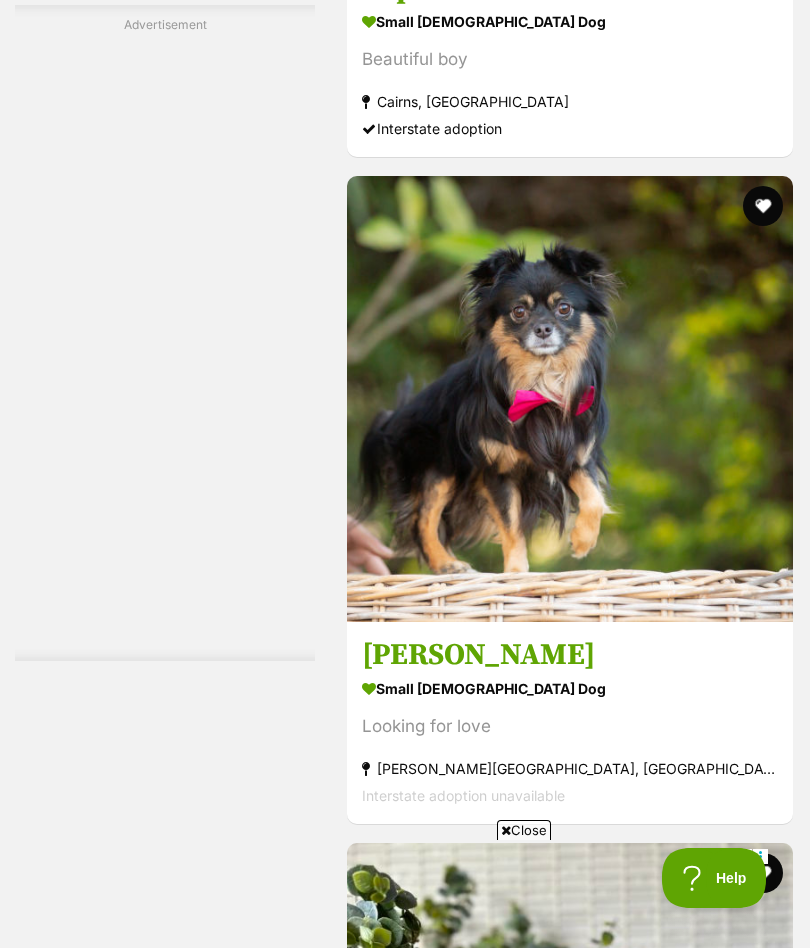 click at bounding box center (570, -268) 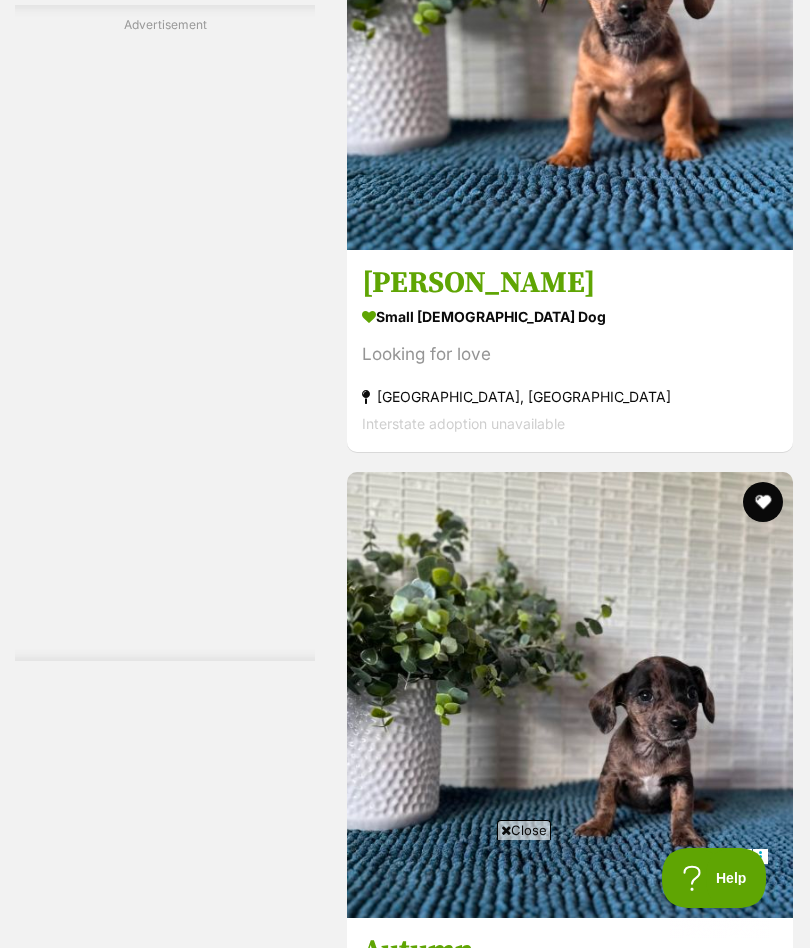 scroll, scrollTop: 9851, scrollLeft: 0, axis: vertical 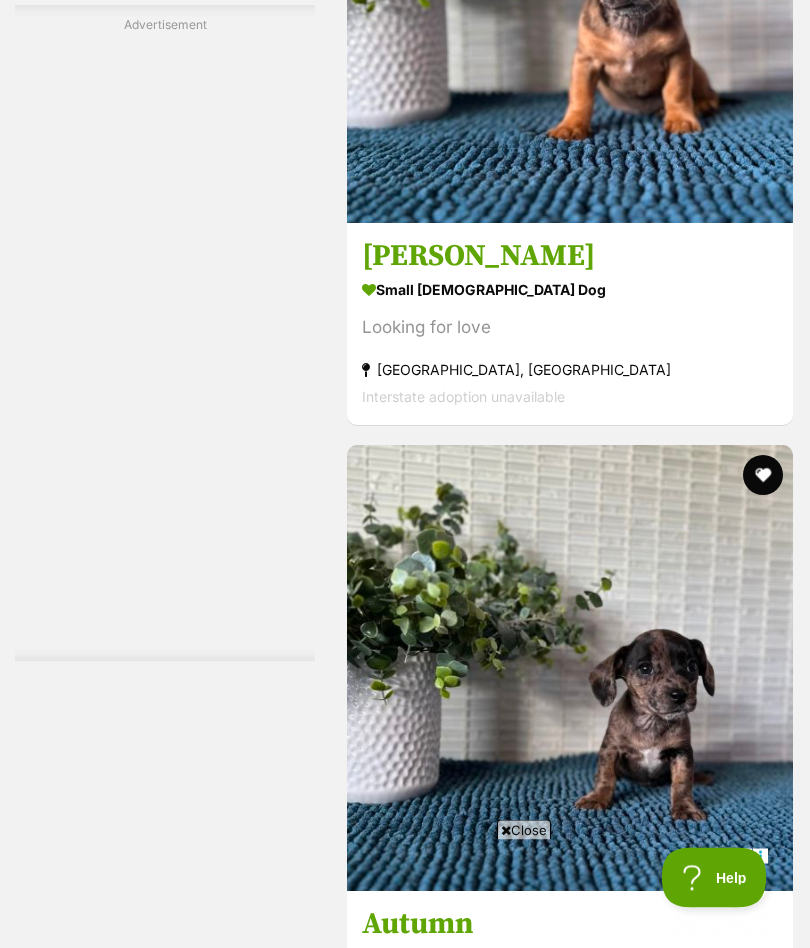 click at bounding box center (570, 1) 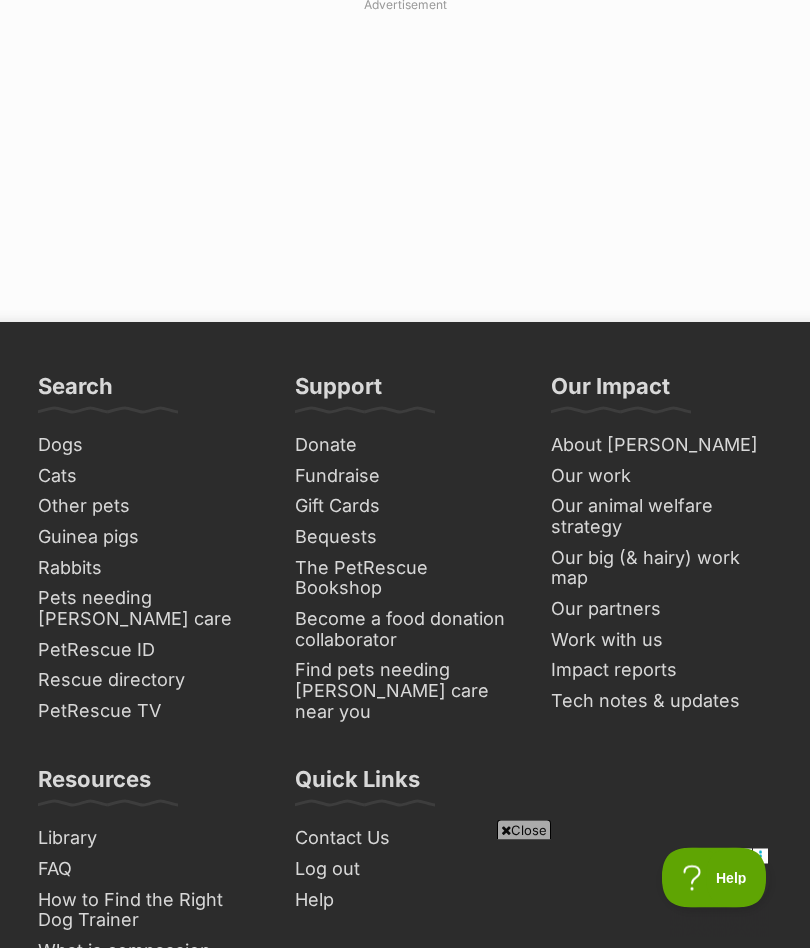 scroll, scrollTop: 14710, scrollLeft: 0, axis: vertical 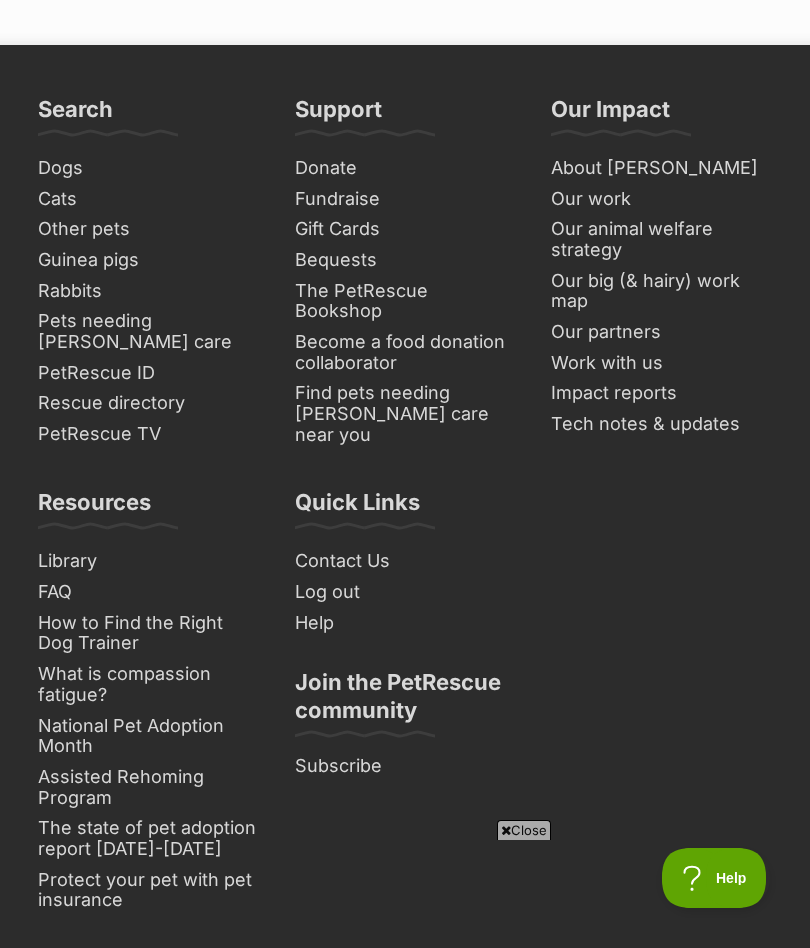 click on "Next" at bounding box center (570, -384) 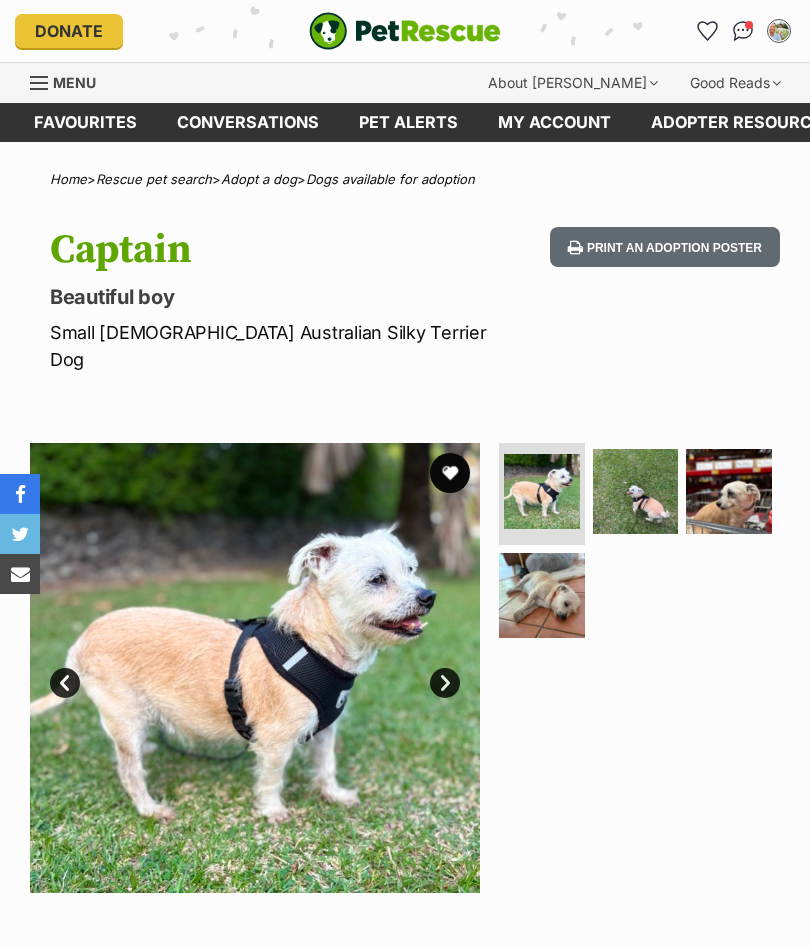 scroll, scrollTop: 0, scrollLeft: 0, axis: both 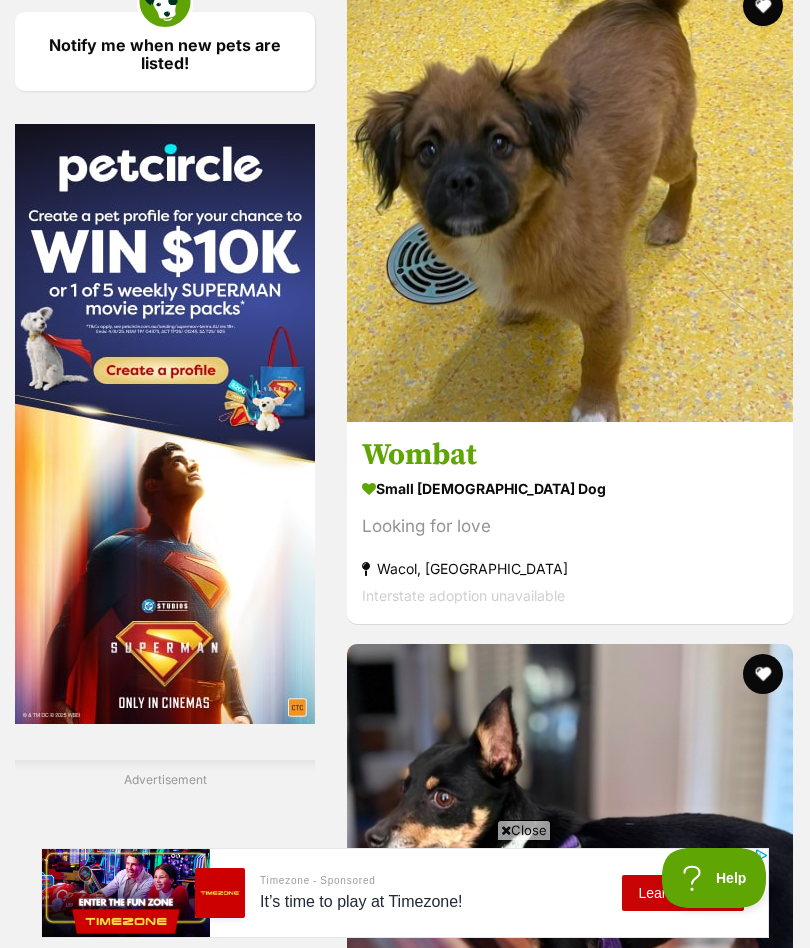 click at bounding box center [570, 199] 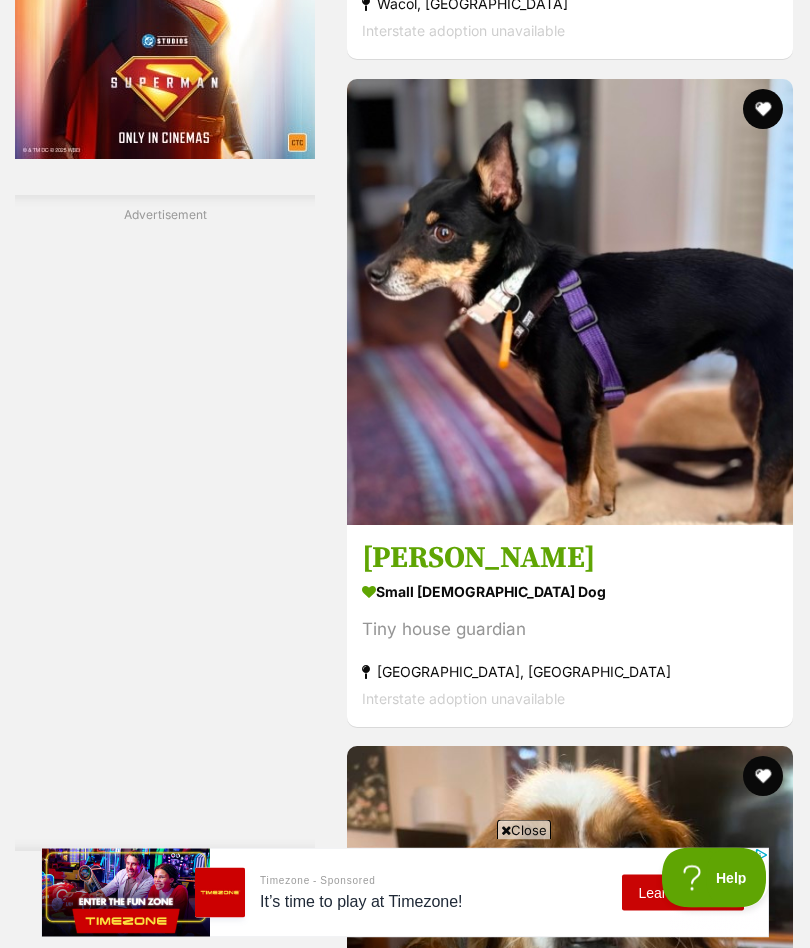 scroll, scrollTop: 3678, scrollLeft: 0, axis: vertical 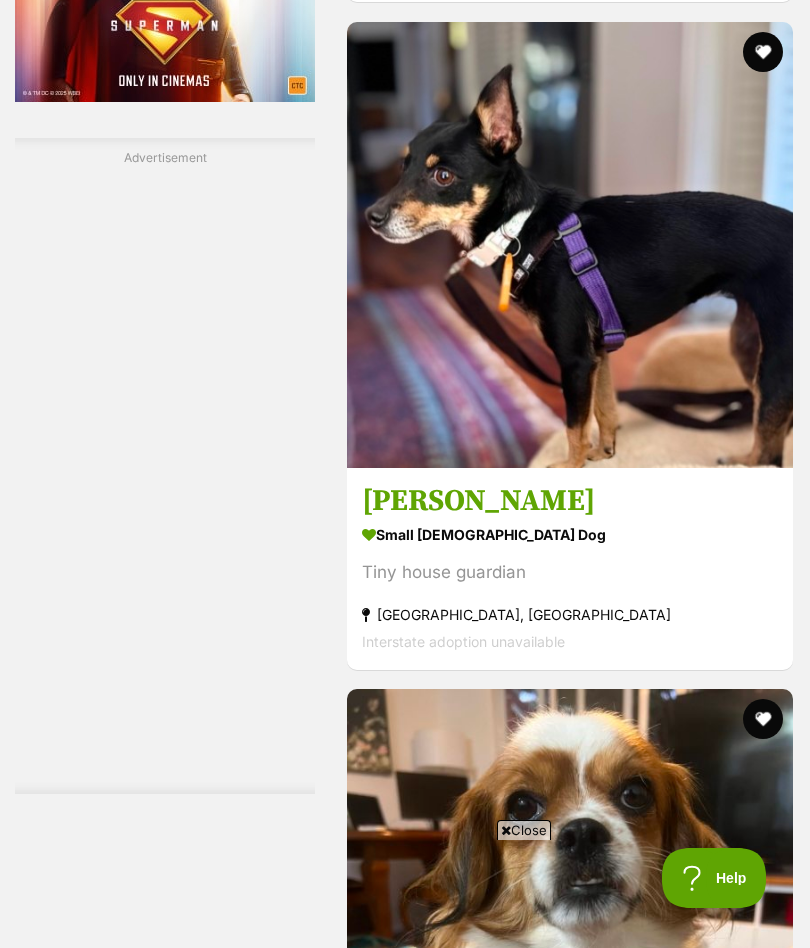 click at bounding box center [570, 245] 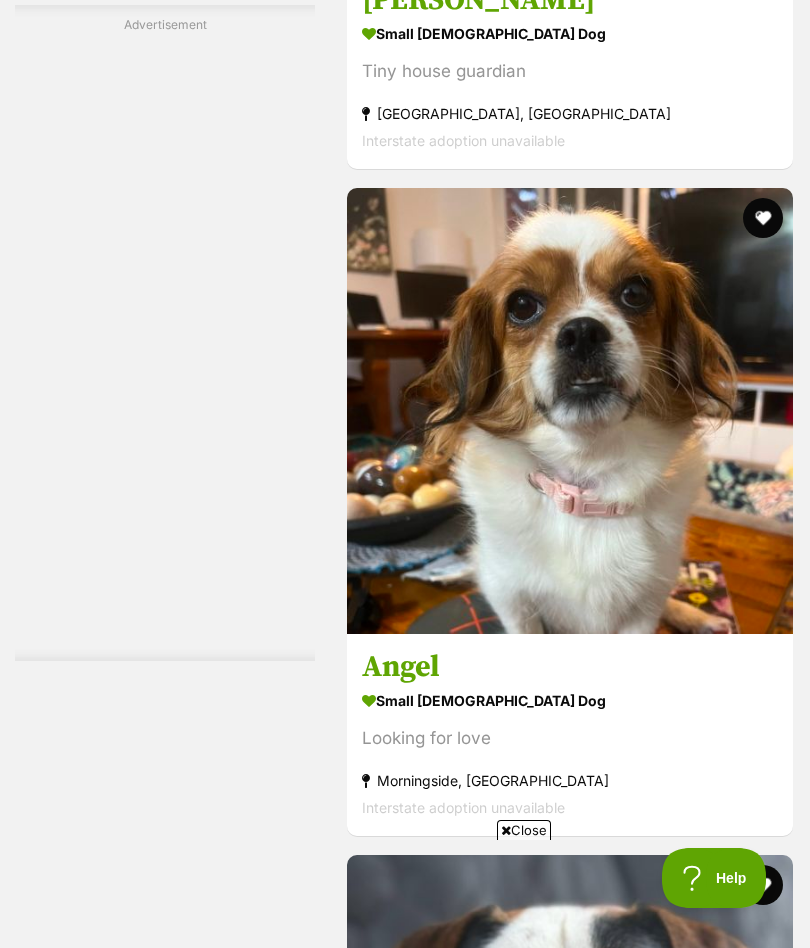scroll, scrollTop: 4280, scrollLeft: 0, axis: vertical 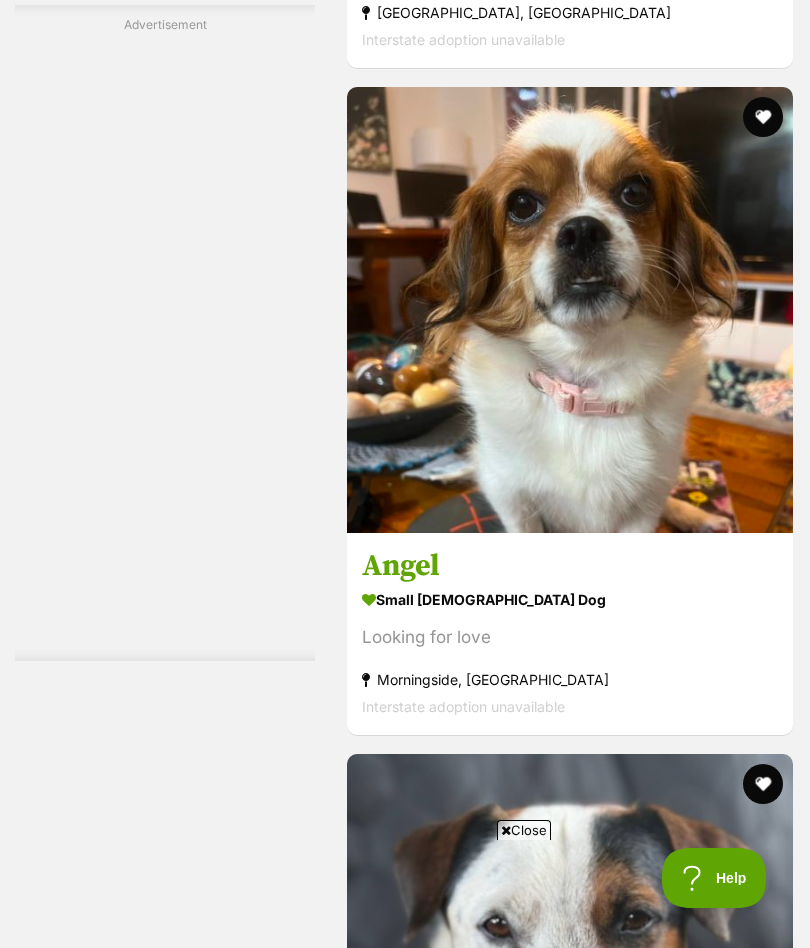 click at bounding box center [570, 310] 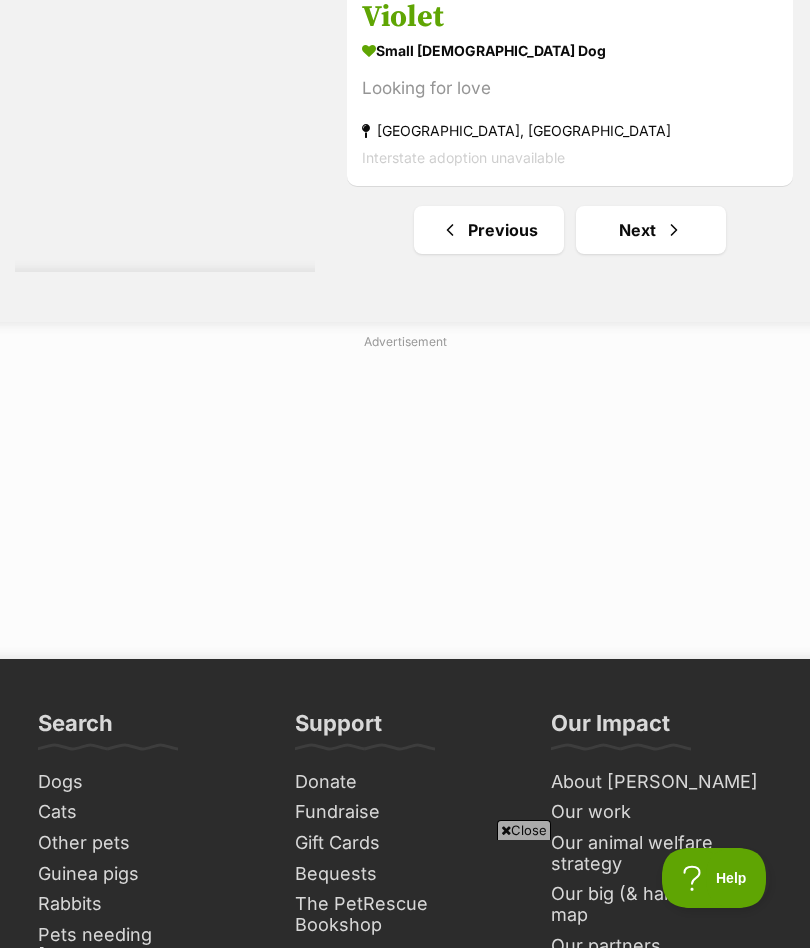scroll, scrollTop: 14555, scrollLeft: 0, axis: vertical 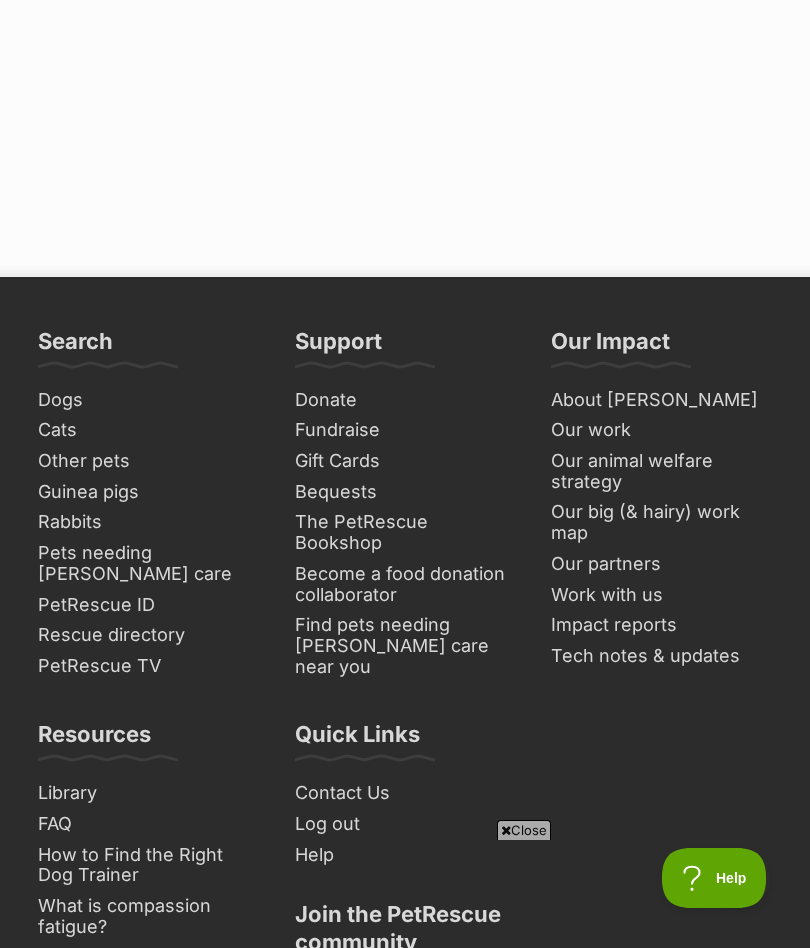 click at bounding box center [674, -152] 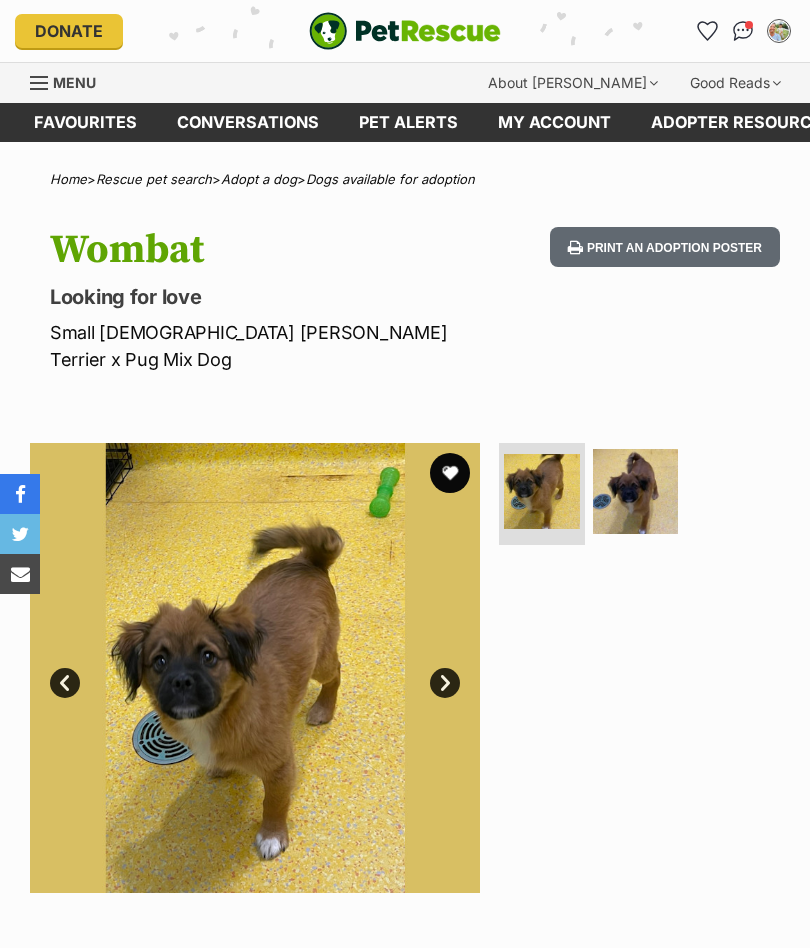 scroll, scrollTop: 0, scrollLeft: 0, axis: both 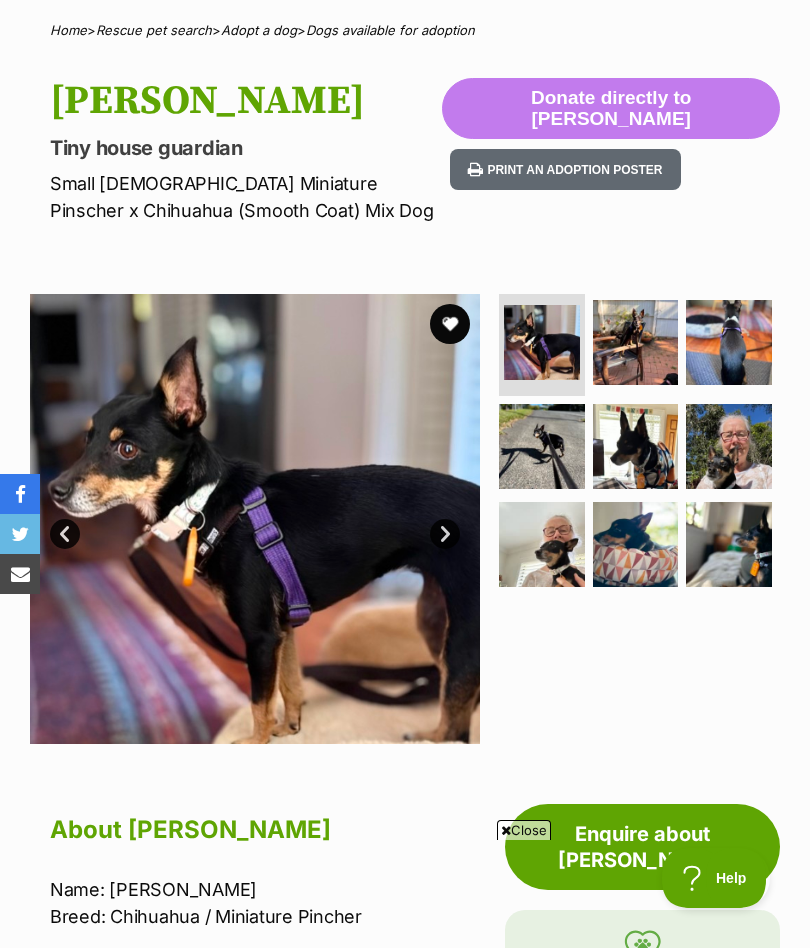 click at bounding box center (636, 447) 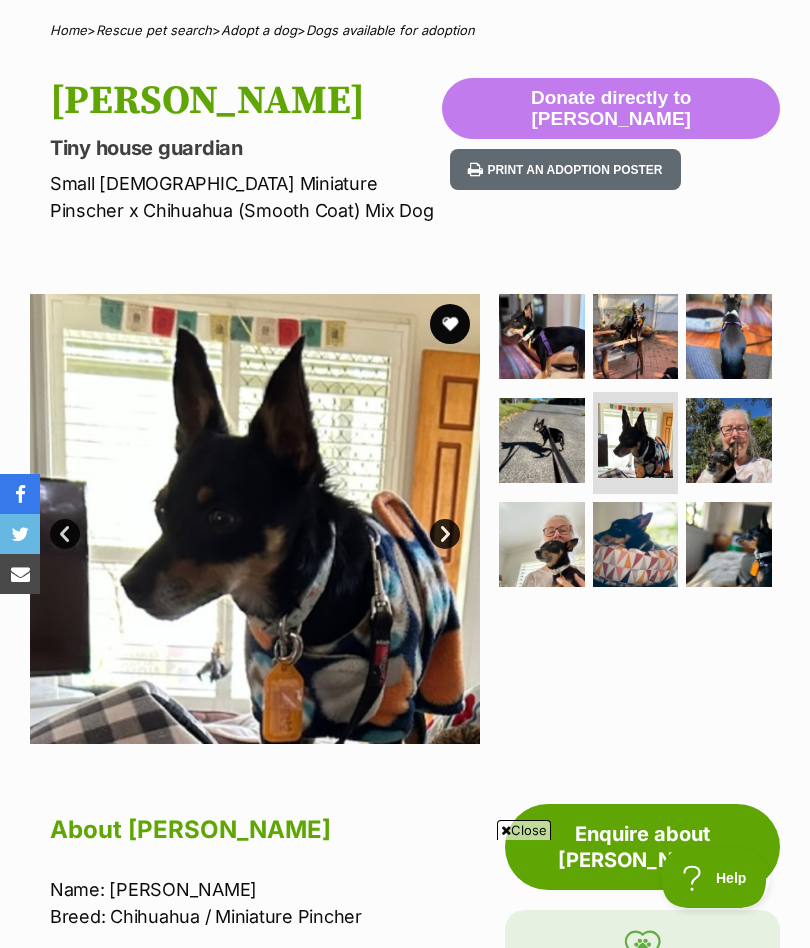 click at bounding box center (729, 441) 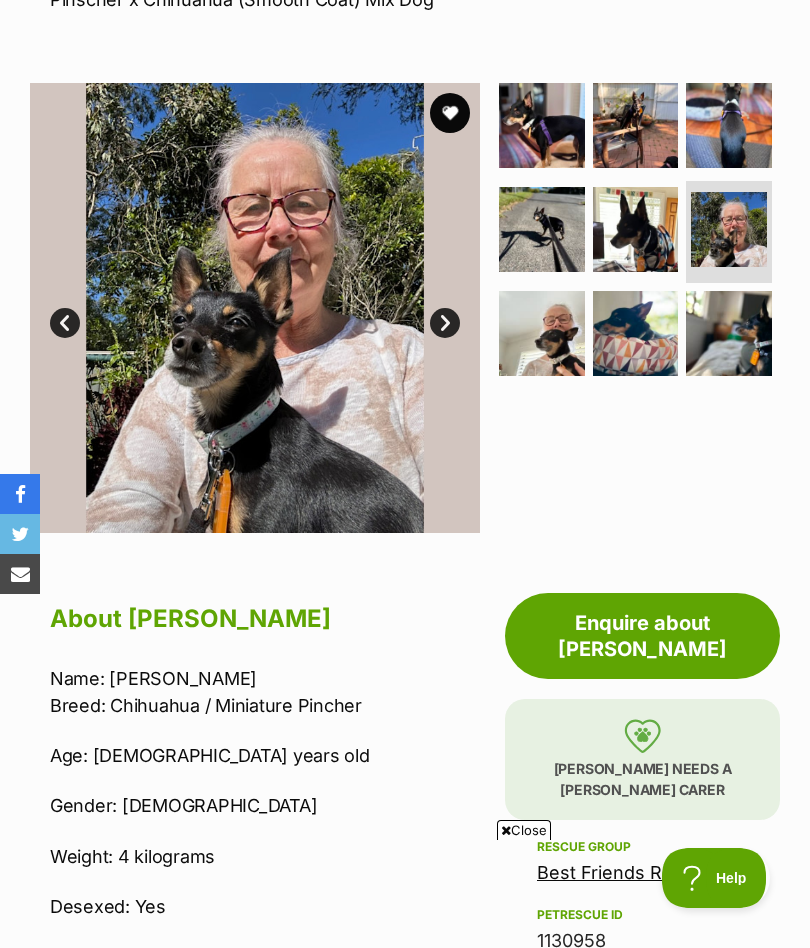 scroll, scrollTop: 189, scrollLeft: 0, axis: vertical 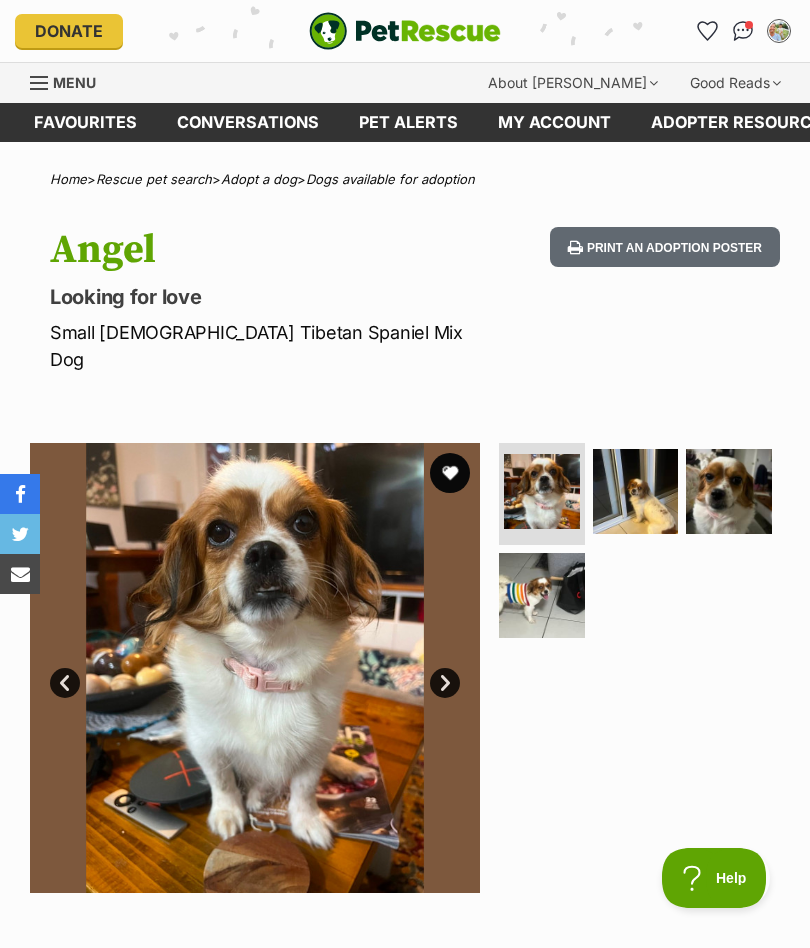 click at bounding box center [636, 492] 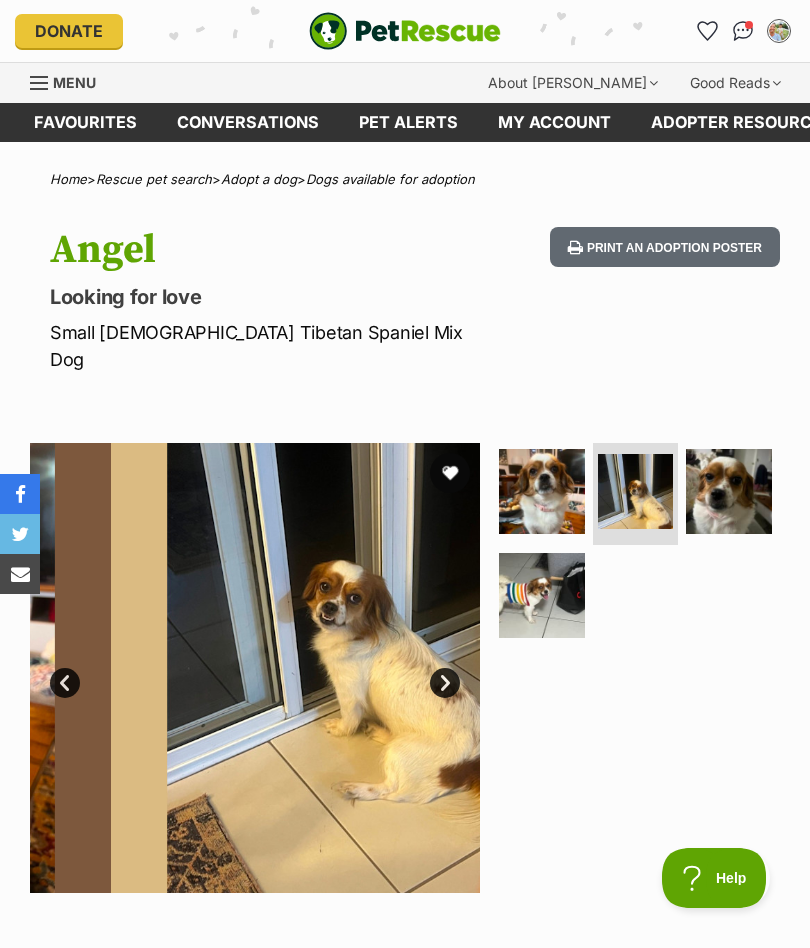 scroll, scrollTop: 0, scrollLeft: 0, axis: both 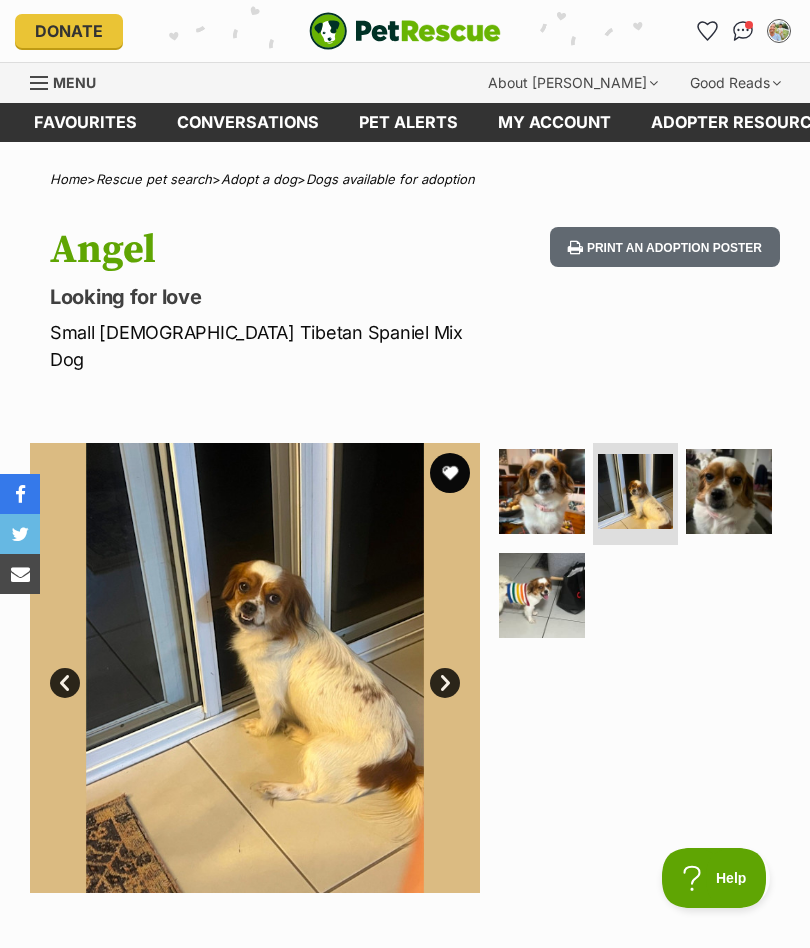 click at bounding box center [729, 492] 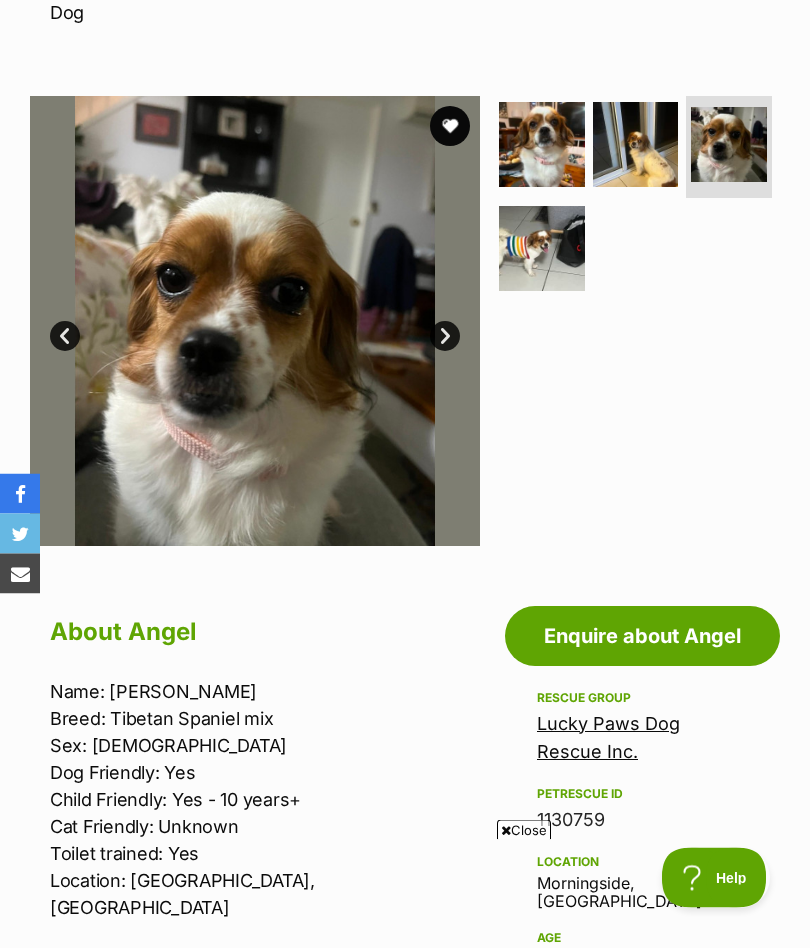 scroll, scrollTop: 256, scrollLeft: 0, axis: vertical 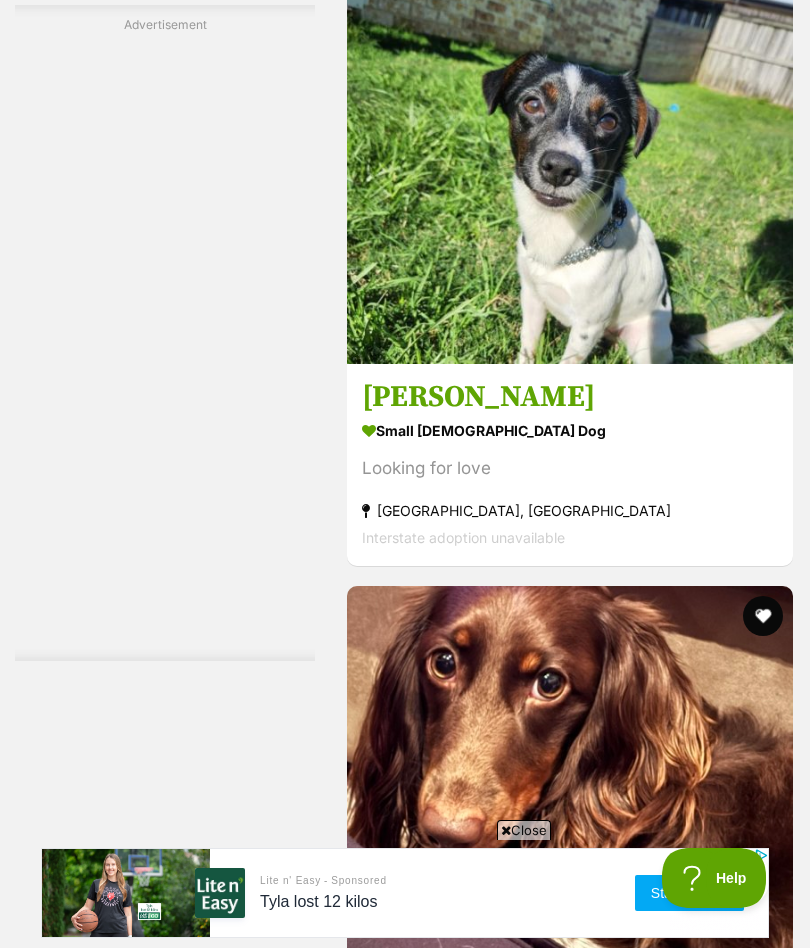 click at bounding box center (570, 141) 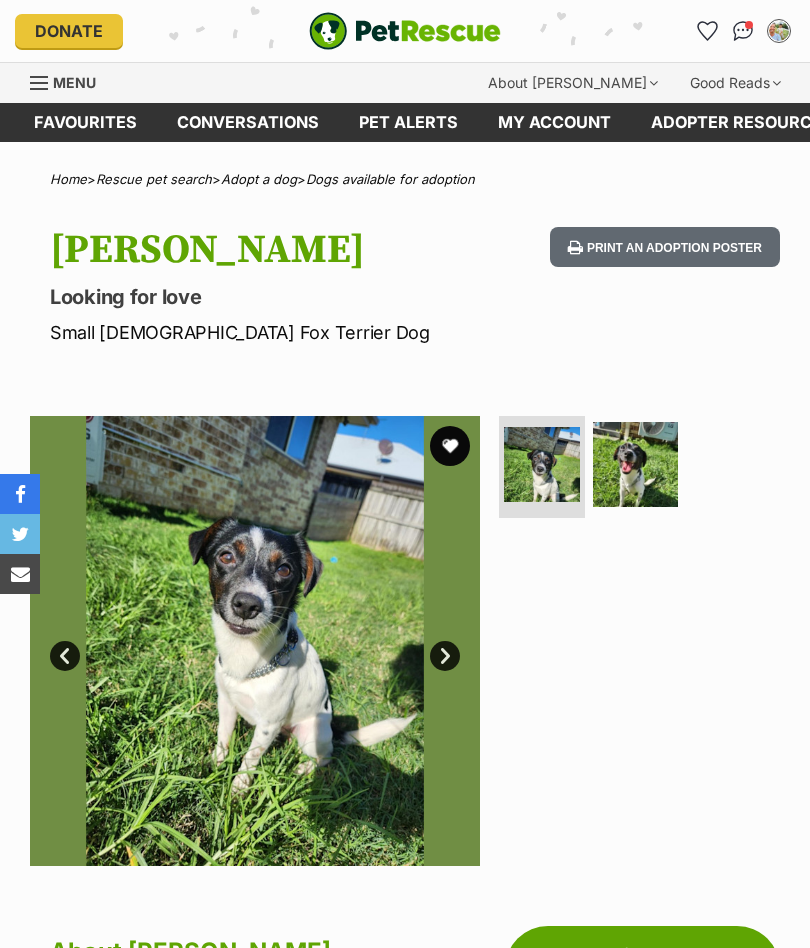 scroll, scrollTop: 0, scrollLeft: 0, axis: both 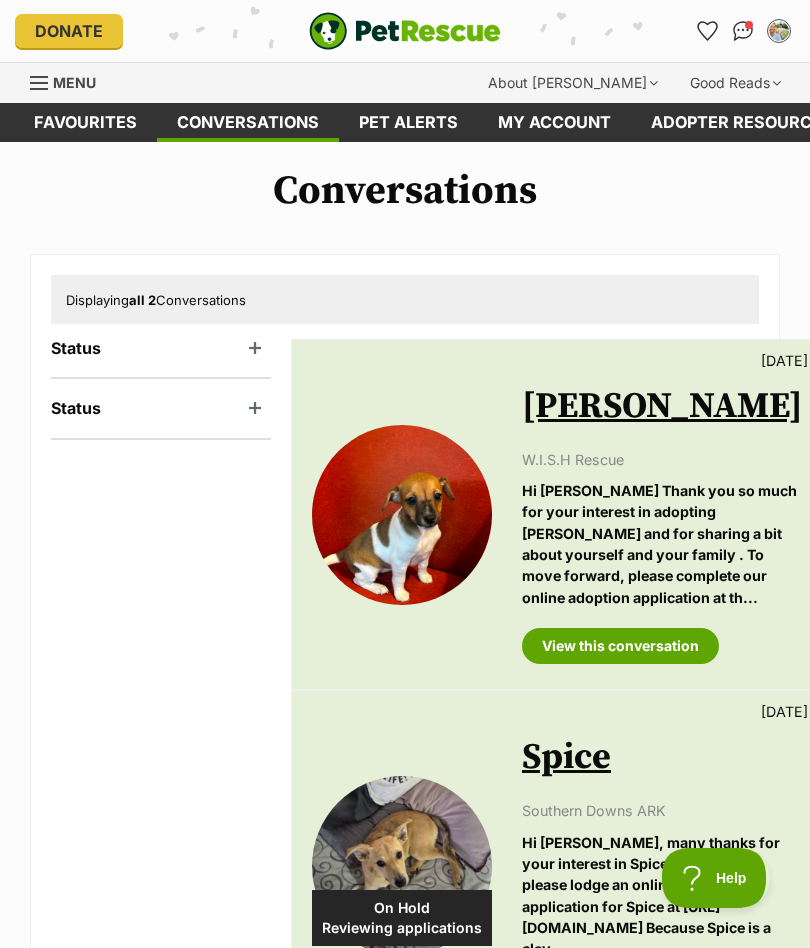 click on "Hi Michael
Thank you so much for your interest in adopting Stella and for sharing a bit about yourself and your family .
To move forward, please complete our online adoption application at th..." at bounding box center (662, 544) 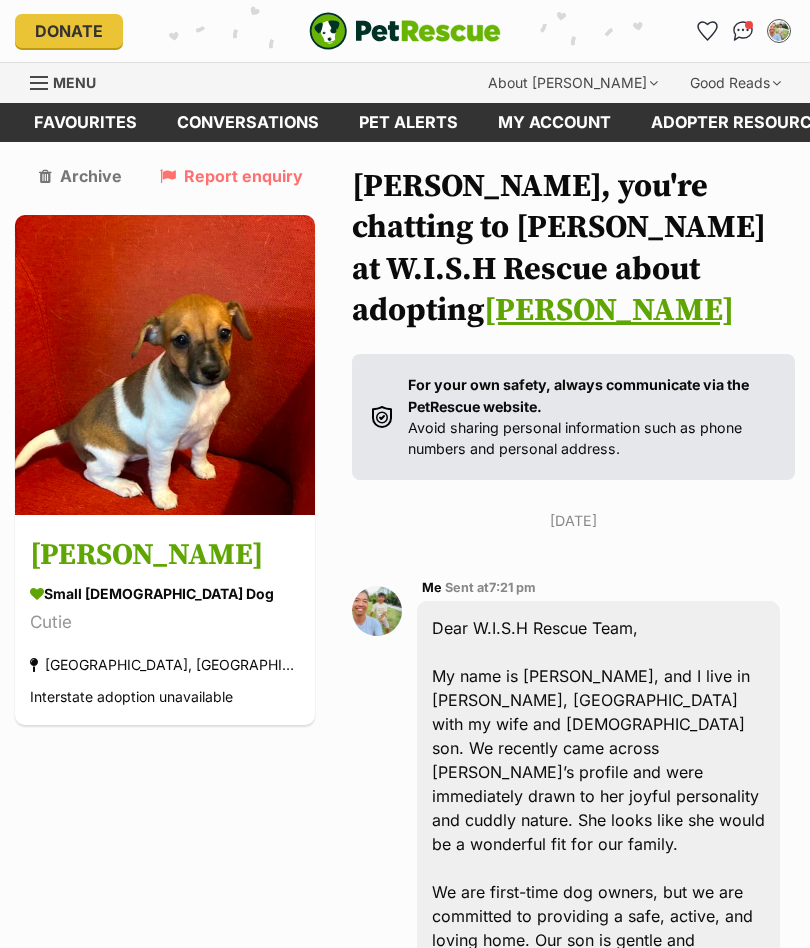 scroll, scrollTop: 556, scrollLeft: 0, axis: vertical 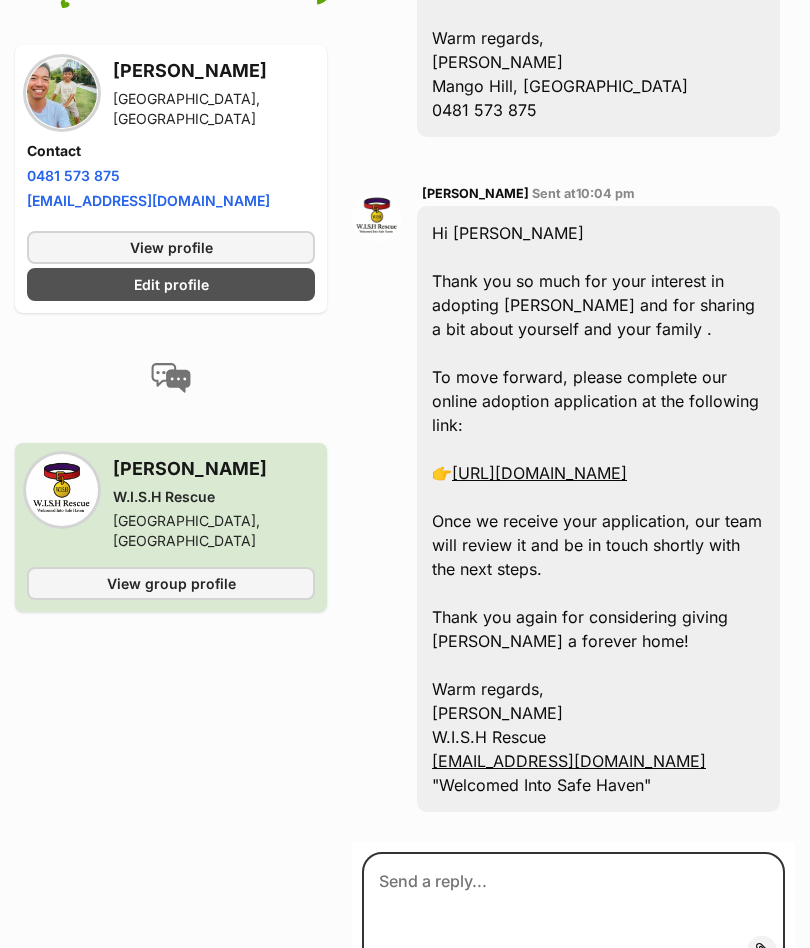 click on "Hi Michael
Thank you so much for your interest in adopting Stella and for sharing a bit about yourself and your family .
To move forward, please complete our online adoption application at the following link:
👉 https://service.sheltermanager.com/asmservice?account=th3469&method=online_form_html&formid=39
Once we receive your application, our team will review it and be in touch shortly with the next steps.
Thank you again for considering giving Stella a forever home!
Warm regards,
Miriam
W.I.S.H Rescue
admin@wishrescue.net
"Welcomed Into Safe Haven"" at bounding box center [598, 510] 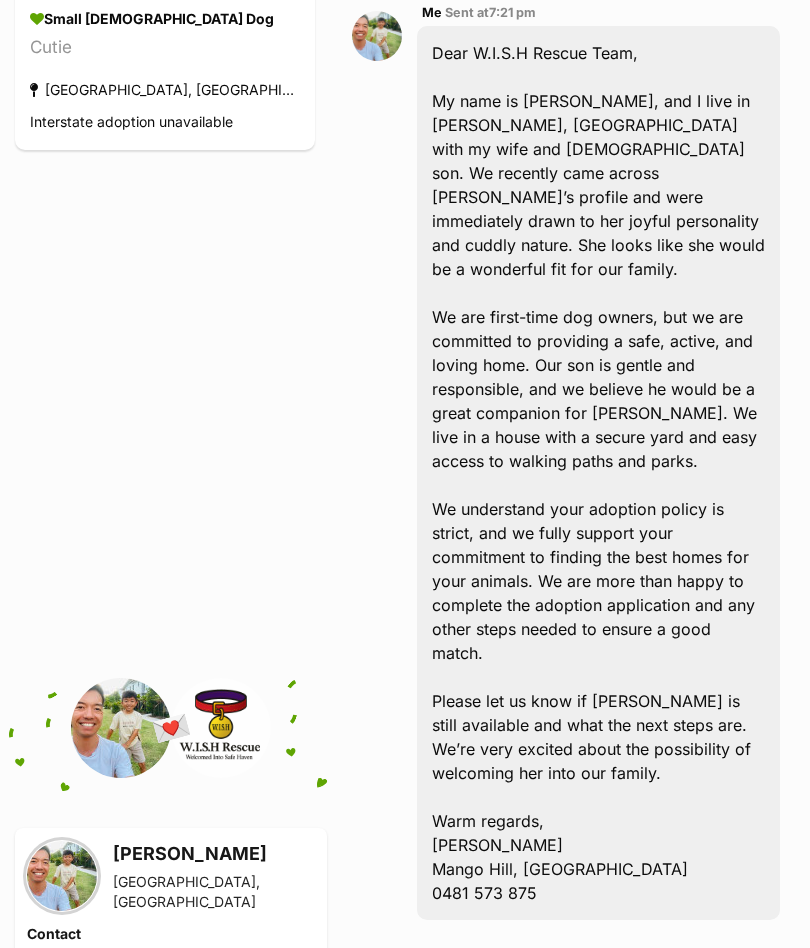 scroll, scrollTop: 193, scrollLeft: 0, axis: vertical 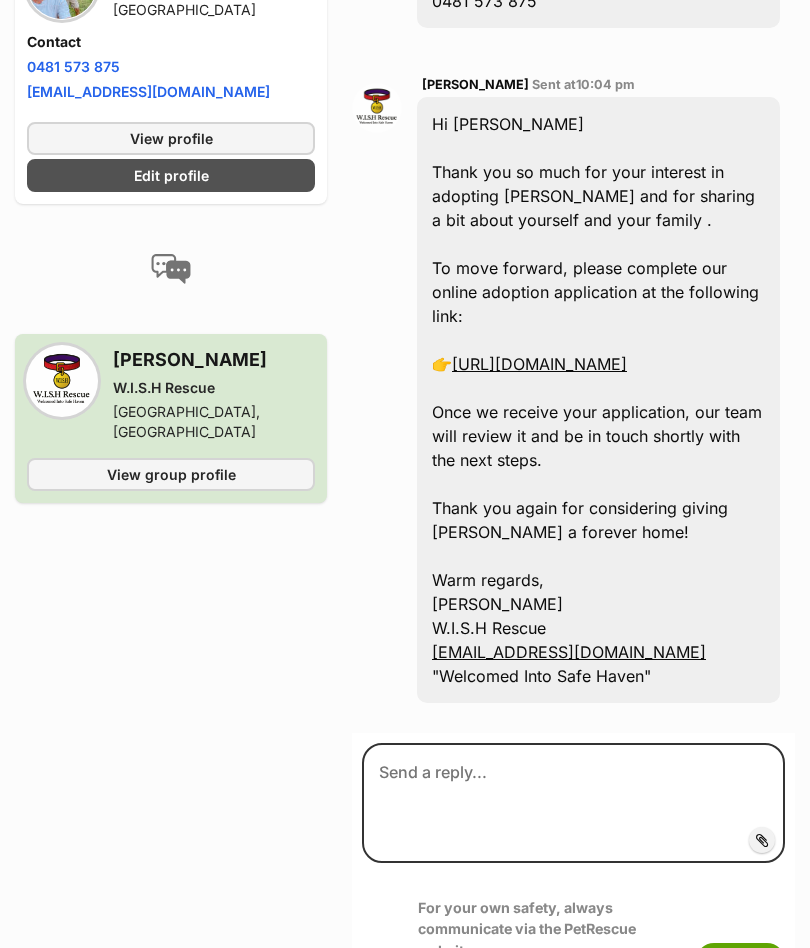 click on "https://service.sheltermanager.com/asmservice?account=th3469&method=online_form_html&formid=39" at bounding box center [539, 364] 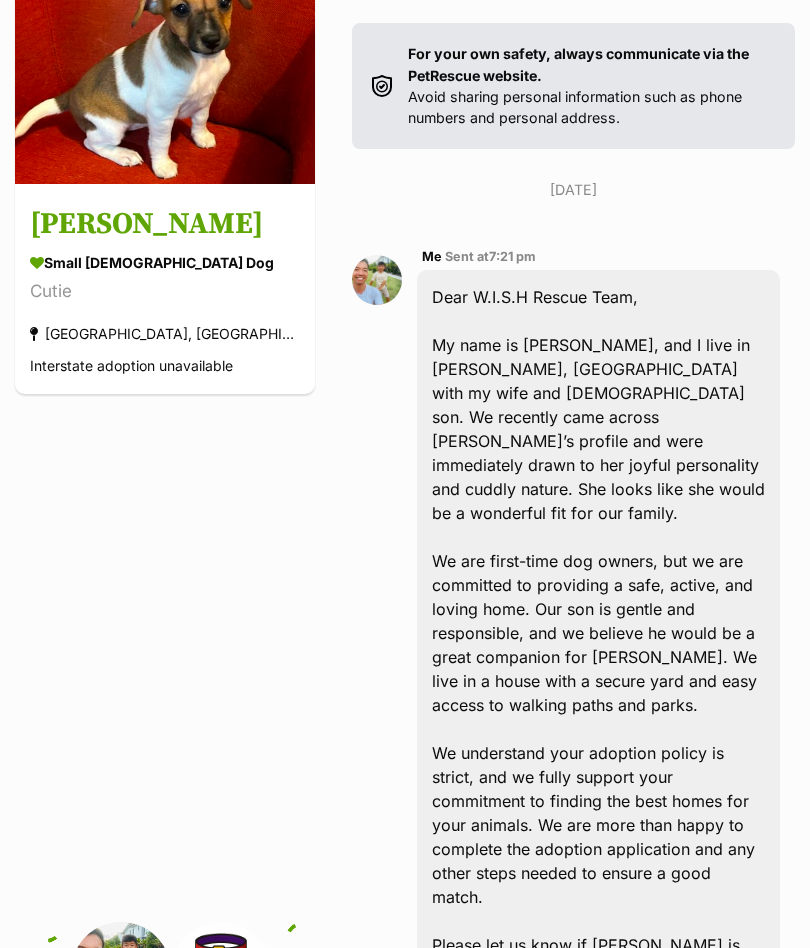 scroll, scrollTop: 247, scrollLeft: 0, axis: vertical 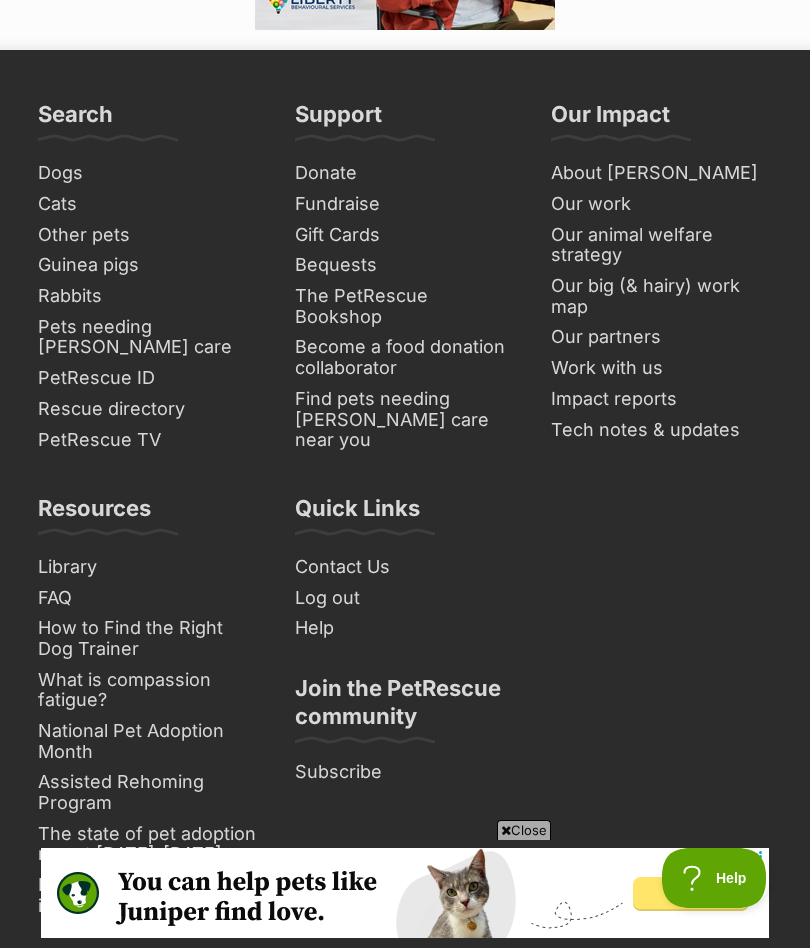 click on "Previous" at bounding box center [489, -348] 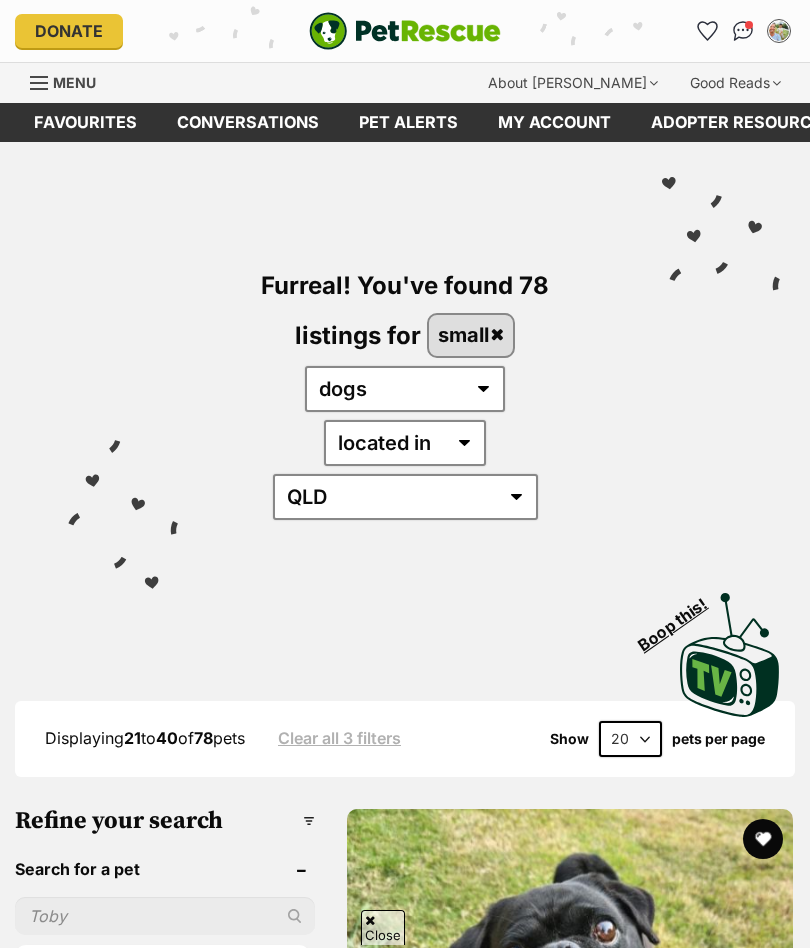 scroll, scrollTop: 255, scrollLeft: 0, axis: vertical 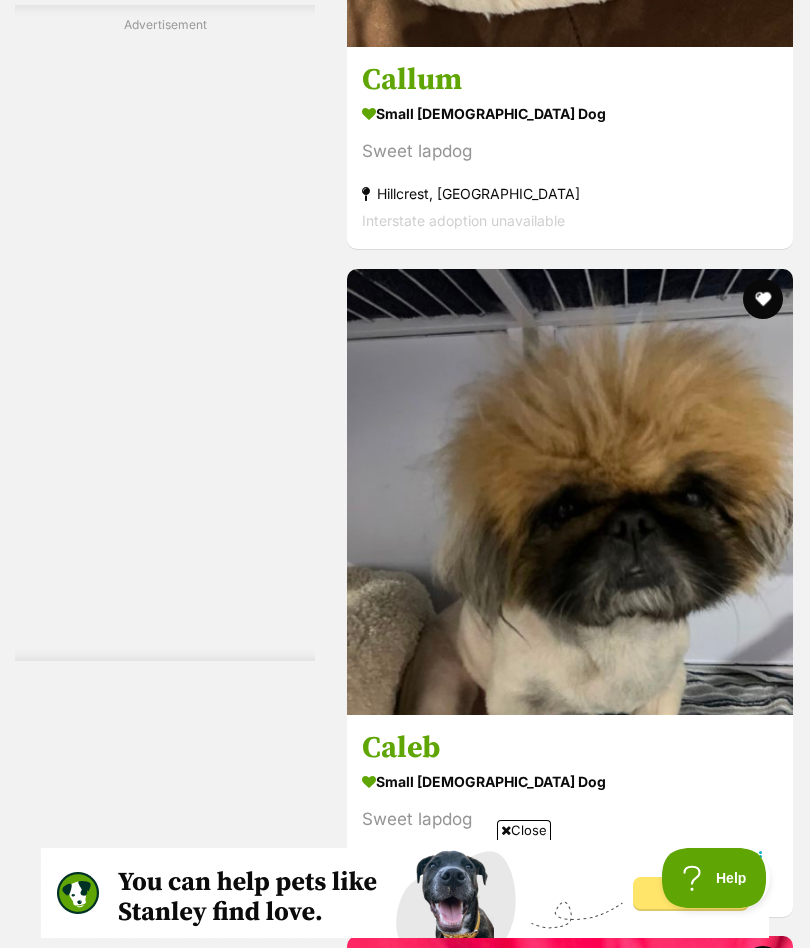 click at bounding box center [570, -176] 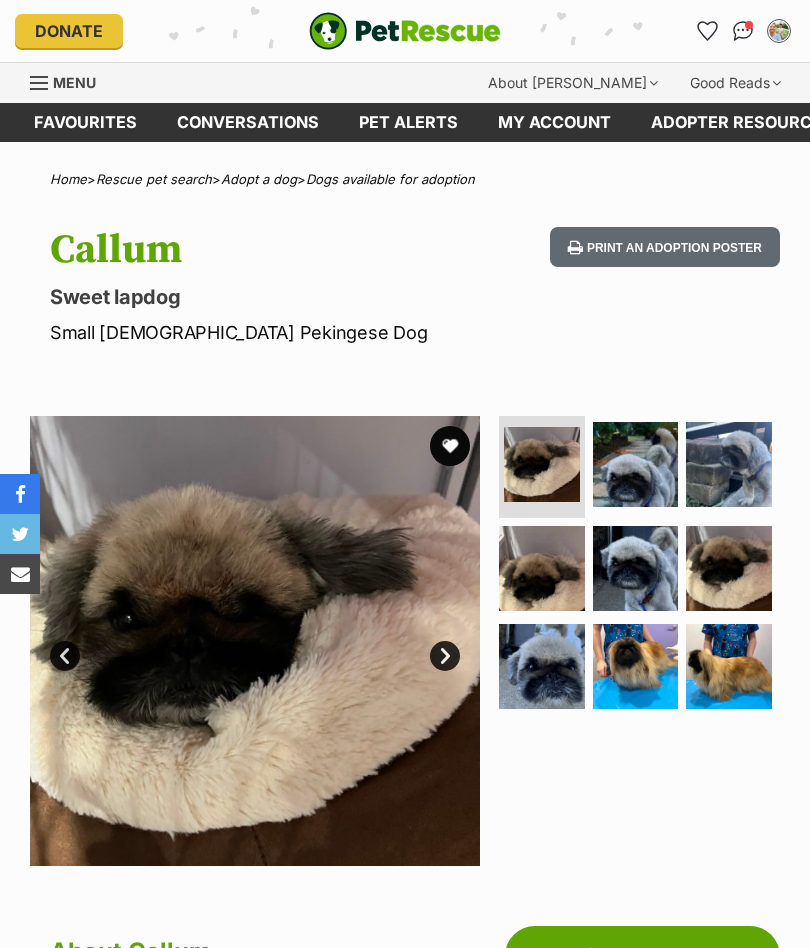 scroll, scrollTop: 0, scrollLeft: 0, axis: both 